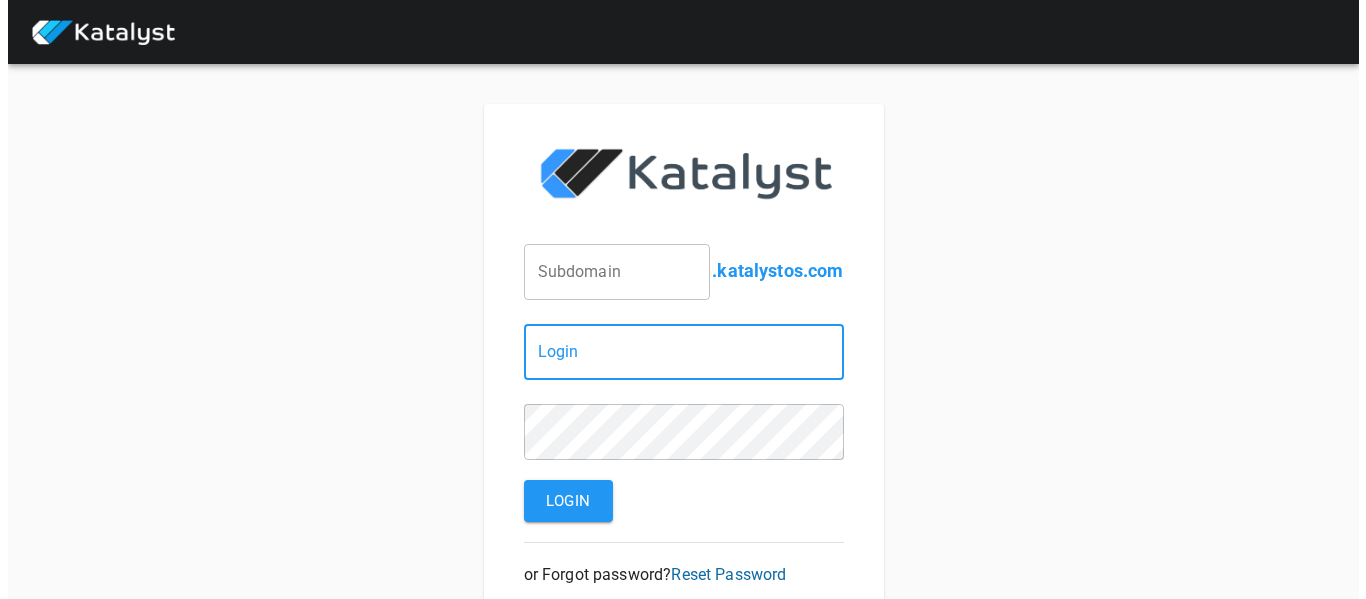 scroll, scrollTop: 0, scrollLeft: 0, axis: both 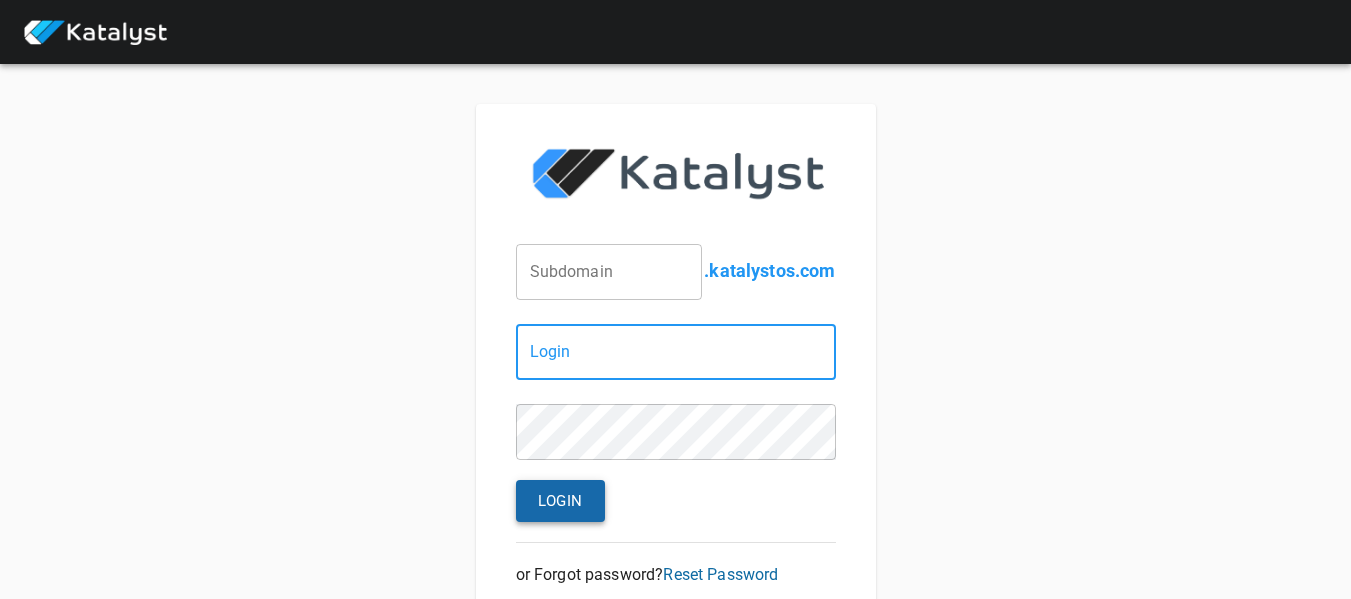 type on "[EMAIL]" 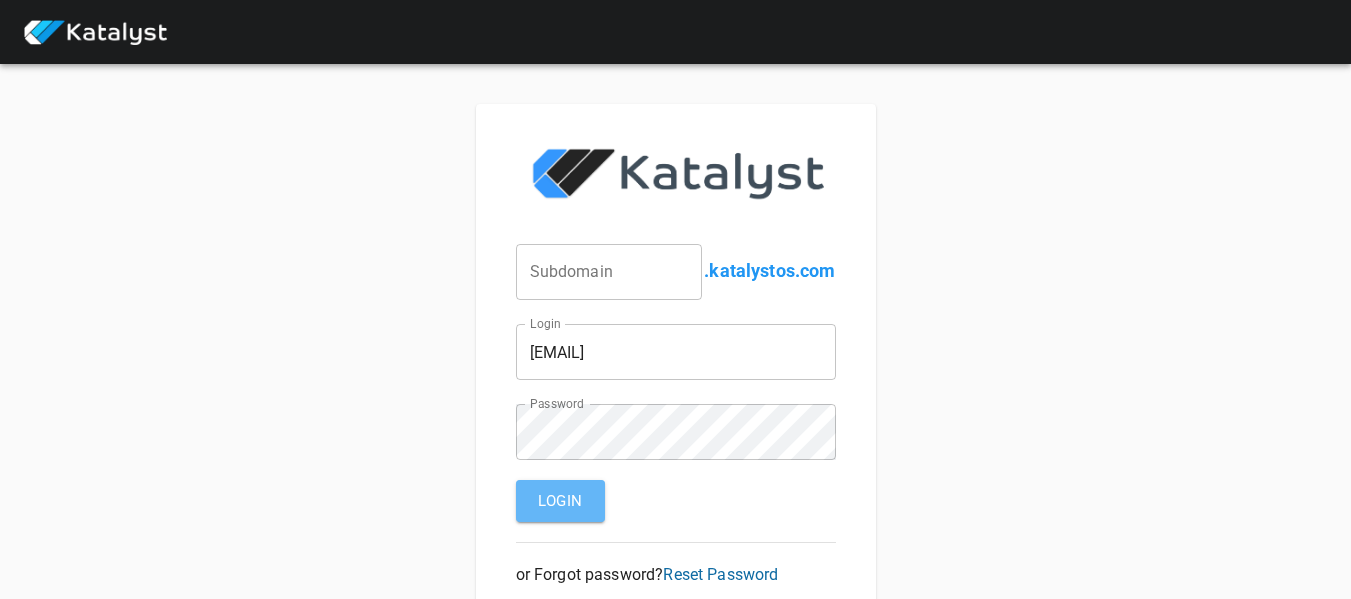 click on "Login" at bounding box center (560, 501) 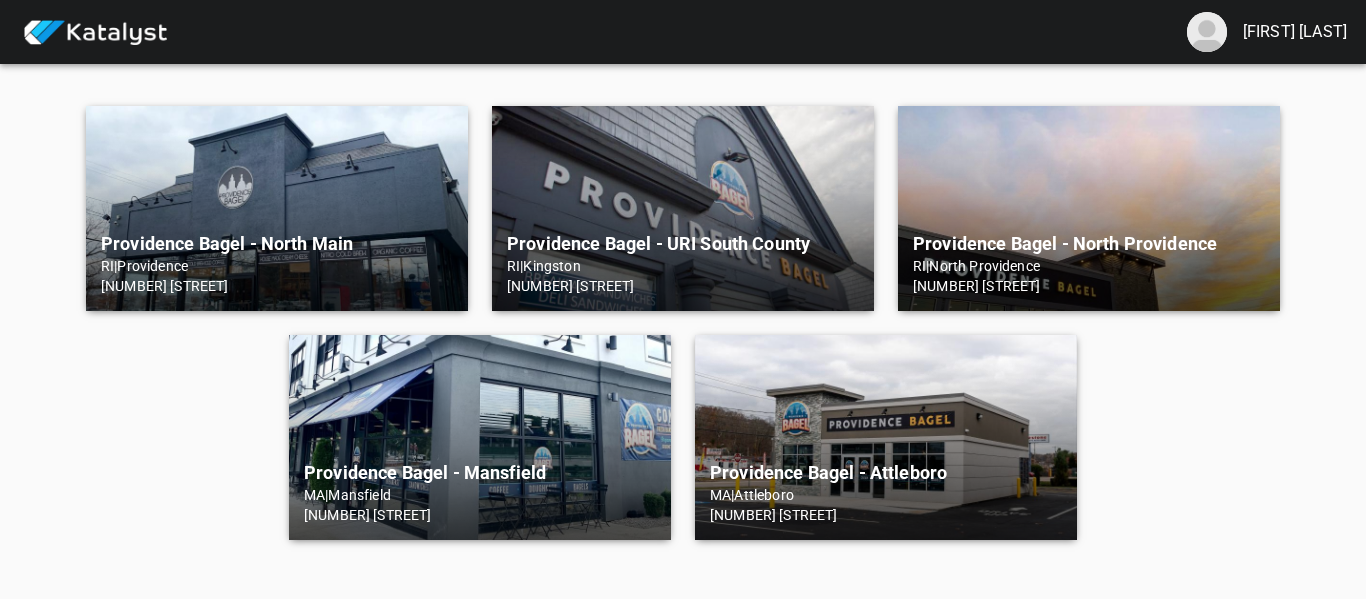click on "Providence Bagel - North Main [STATE]  |  Providence [NUMBER] [STREET]" at bounding box center (277, 208) 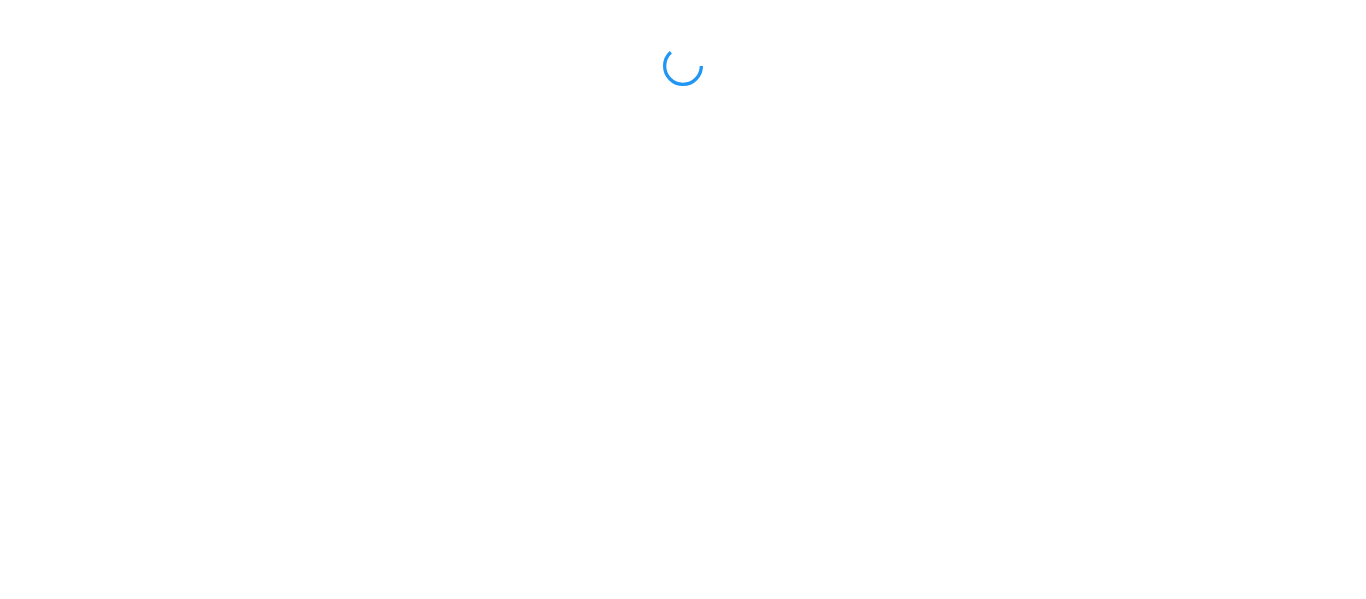 scroll, scrollTop: 0, scrollLeft: 0, axis: both 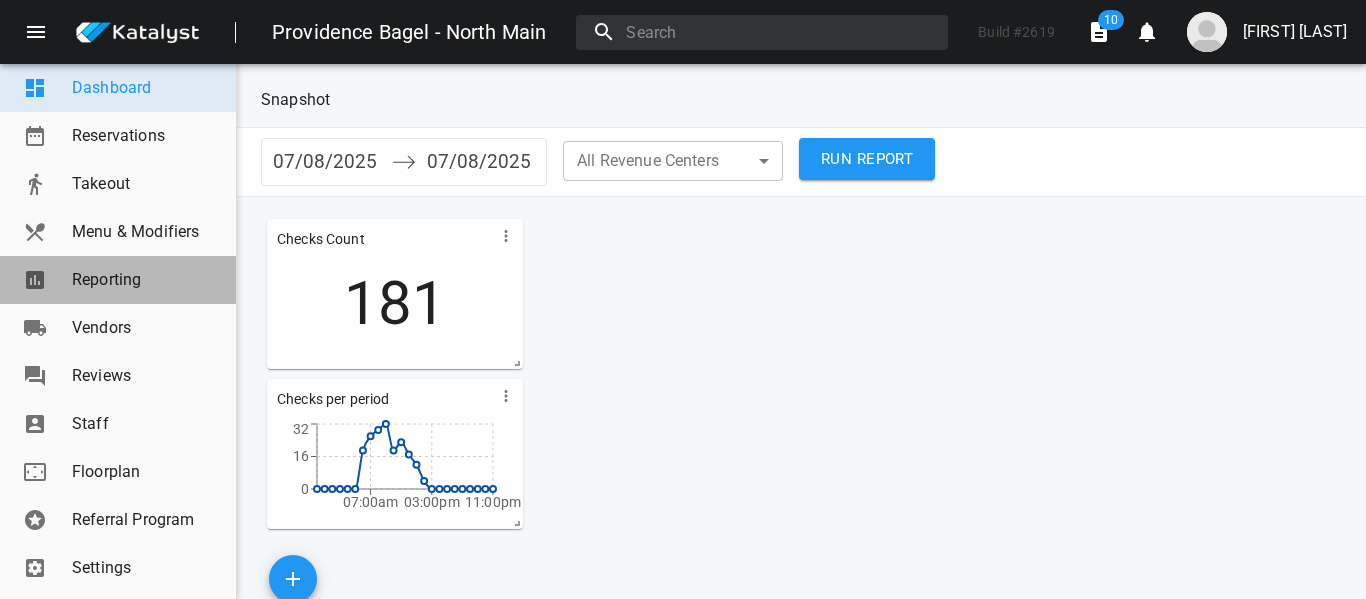 click on "Reporting" at bounding box center [146, 280] 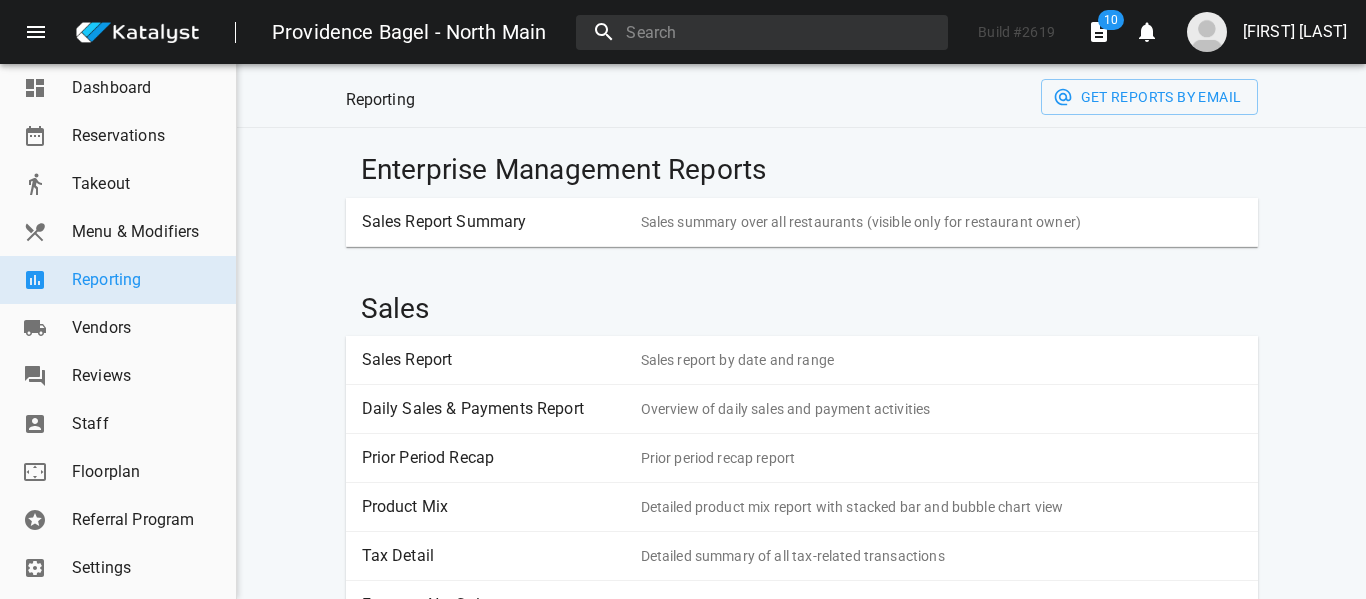 click on "Sales Report" at bounding box center [494, 360] 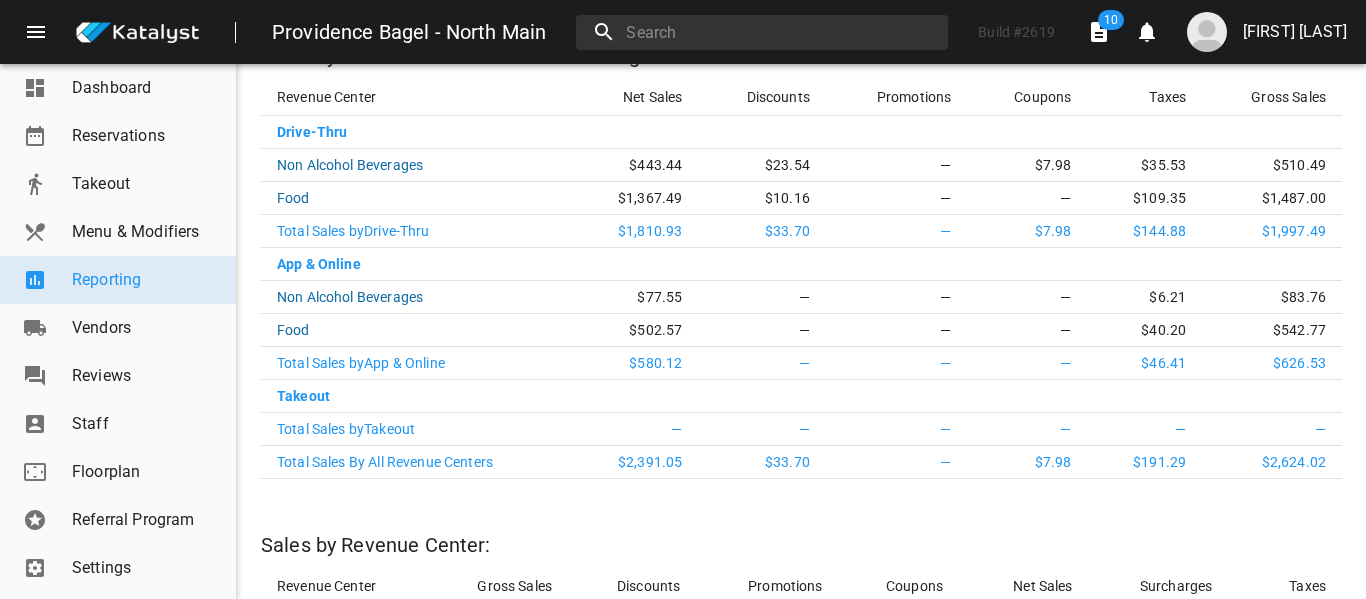 scroll, scrollTop: 629, scrollLeft: 0, axis: vertical 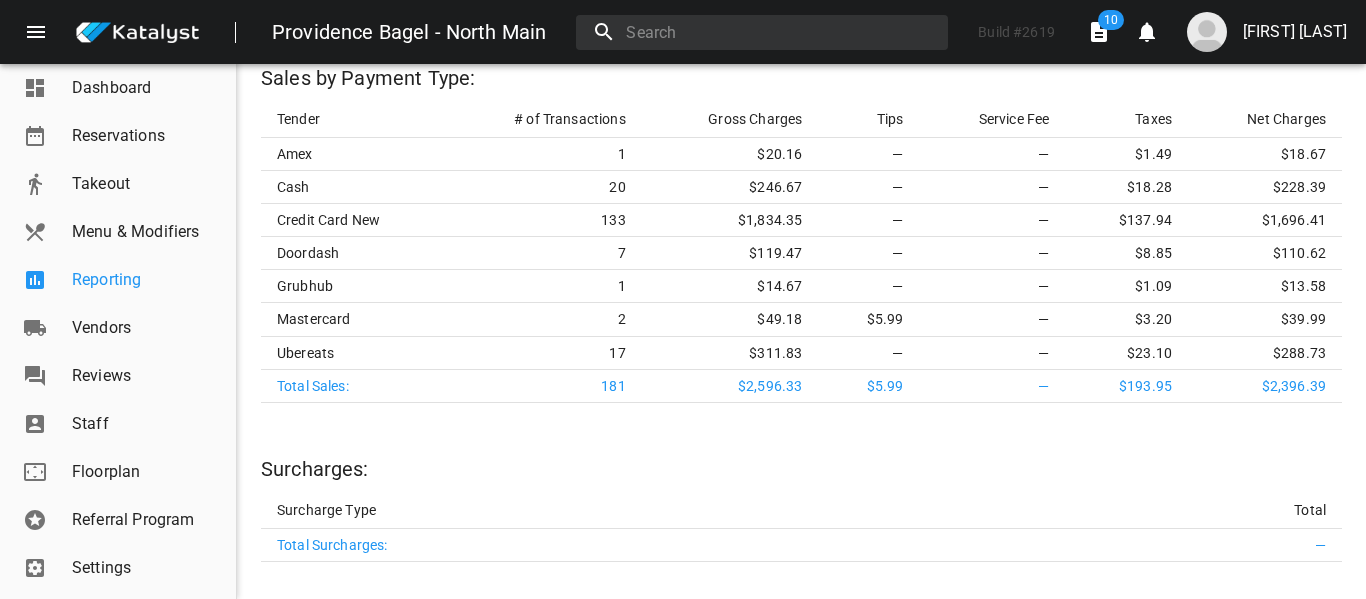 click on "Reporting" at bounding box center (118, 280) 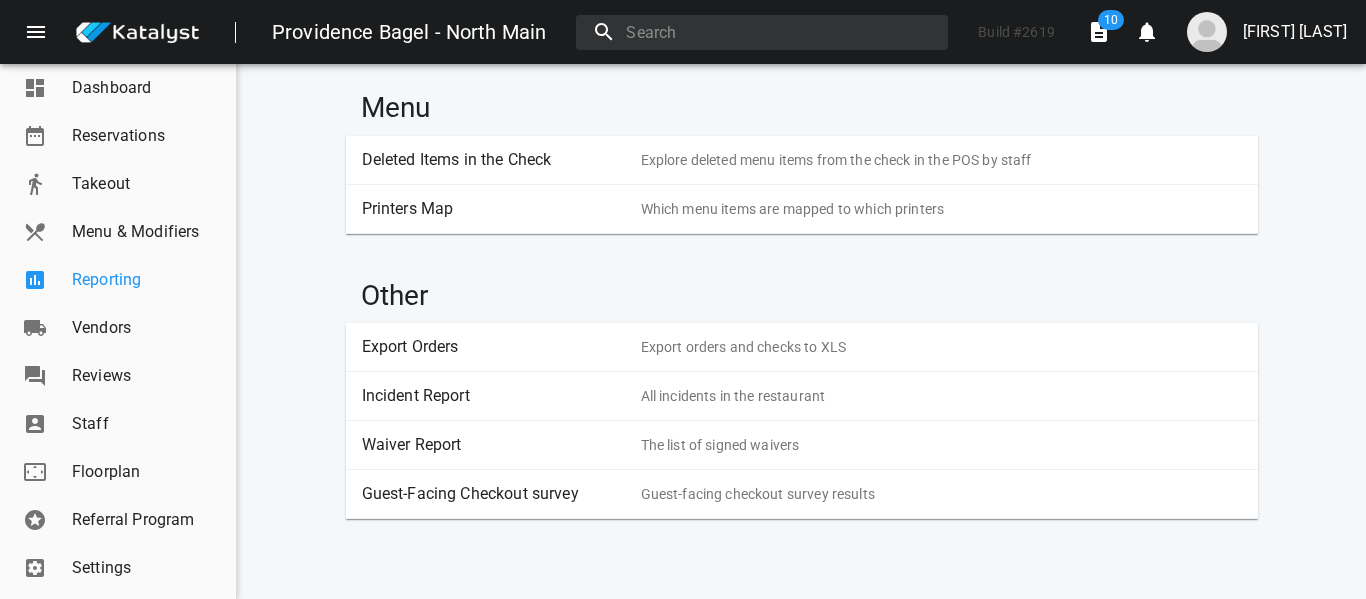 scroll, scrollTop: 2689, scrollLeft: 0, axis: vertical 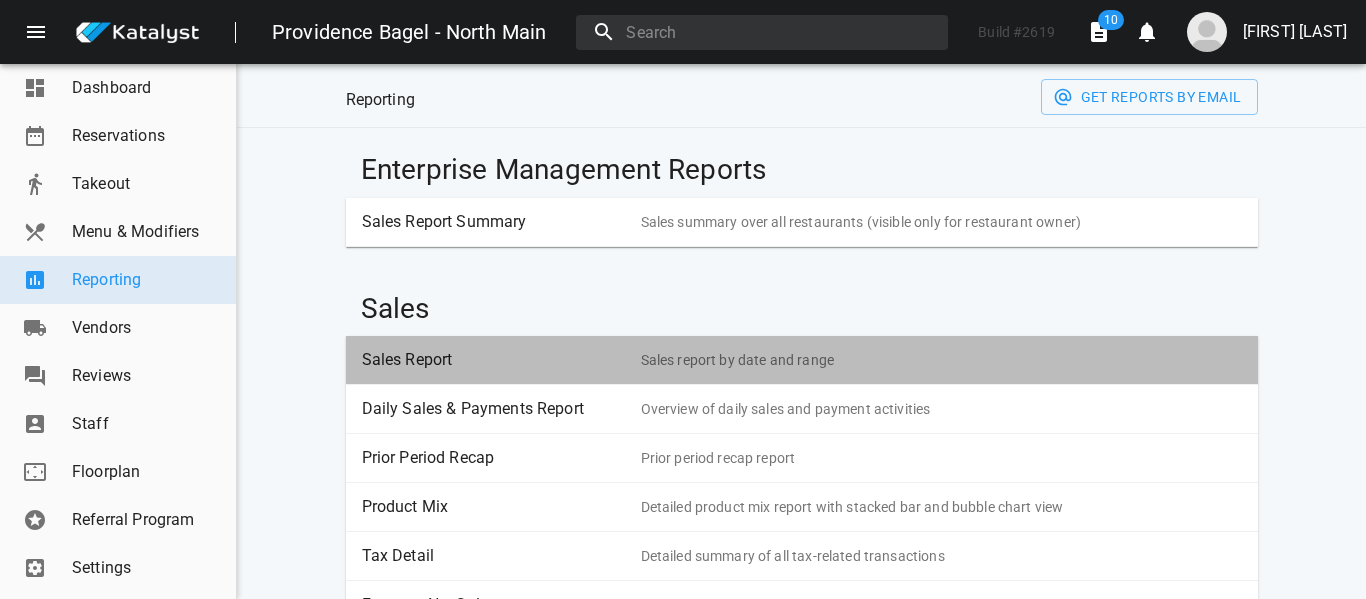 click on "Sales report by date and range" at bounding box center (941, 360) 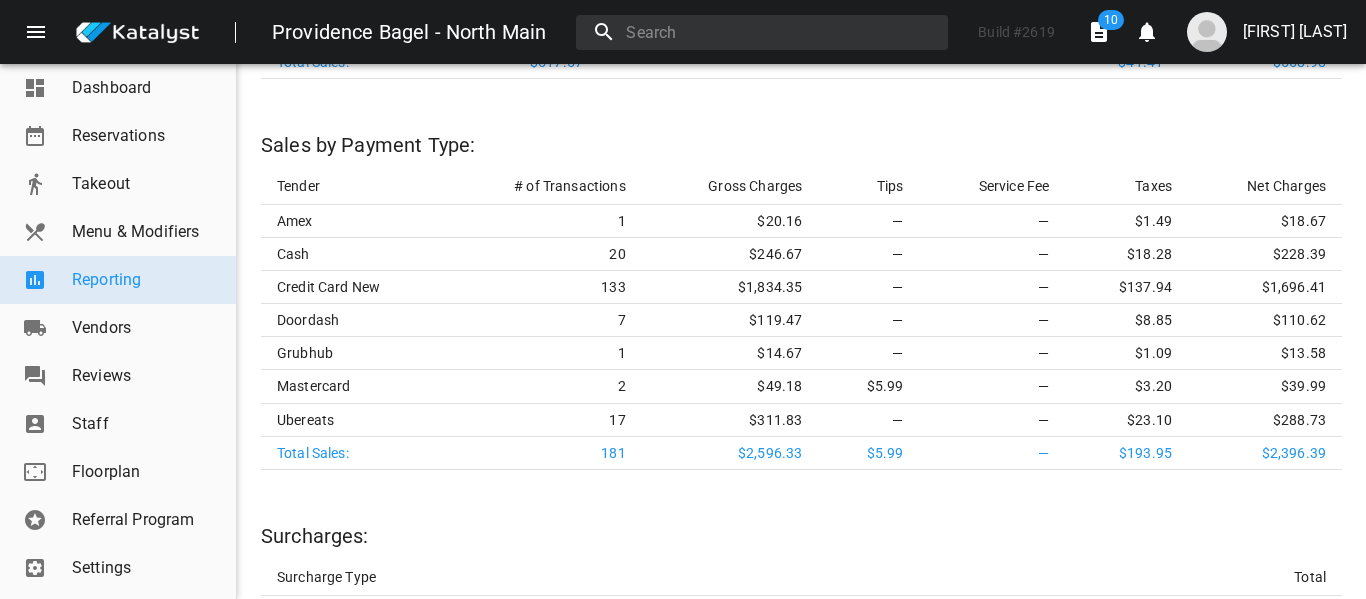 scroll, scrollTop: 2749, scrollLeft: 0, axis: vertical 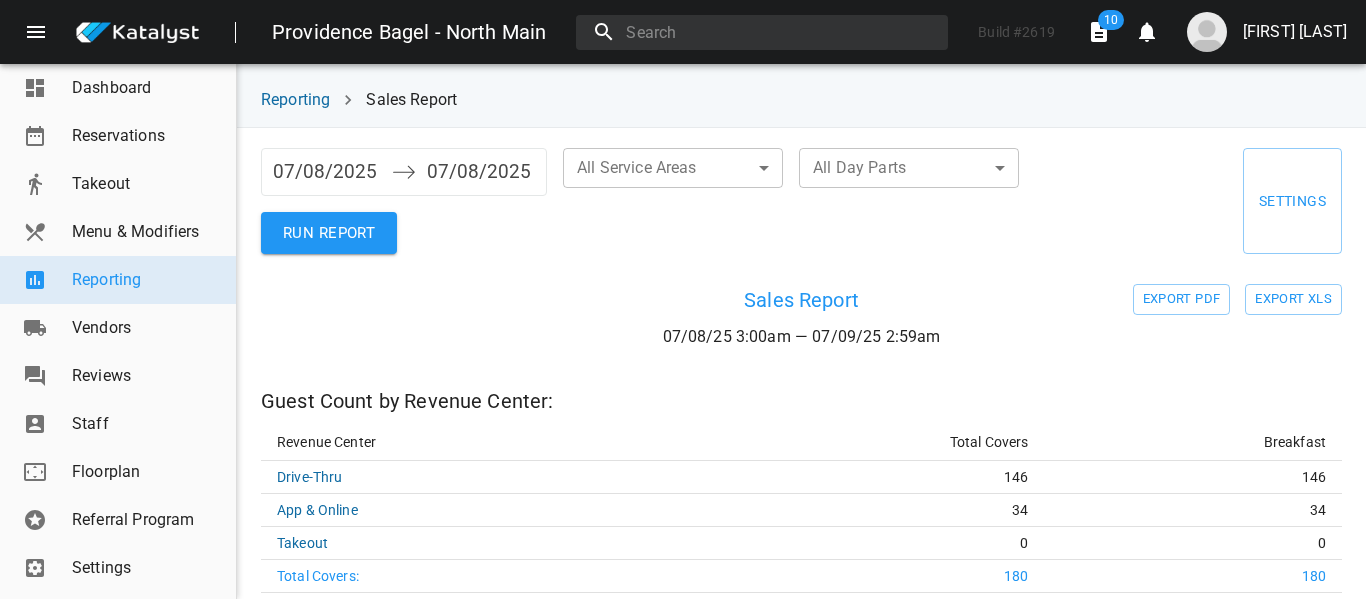 click on "07/08/2025" at bounding box center (327, 172) 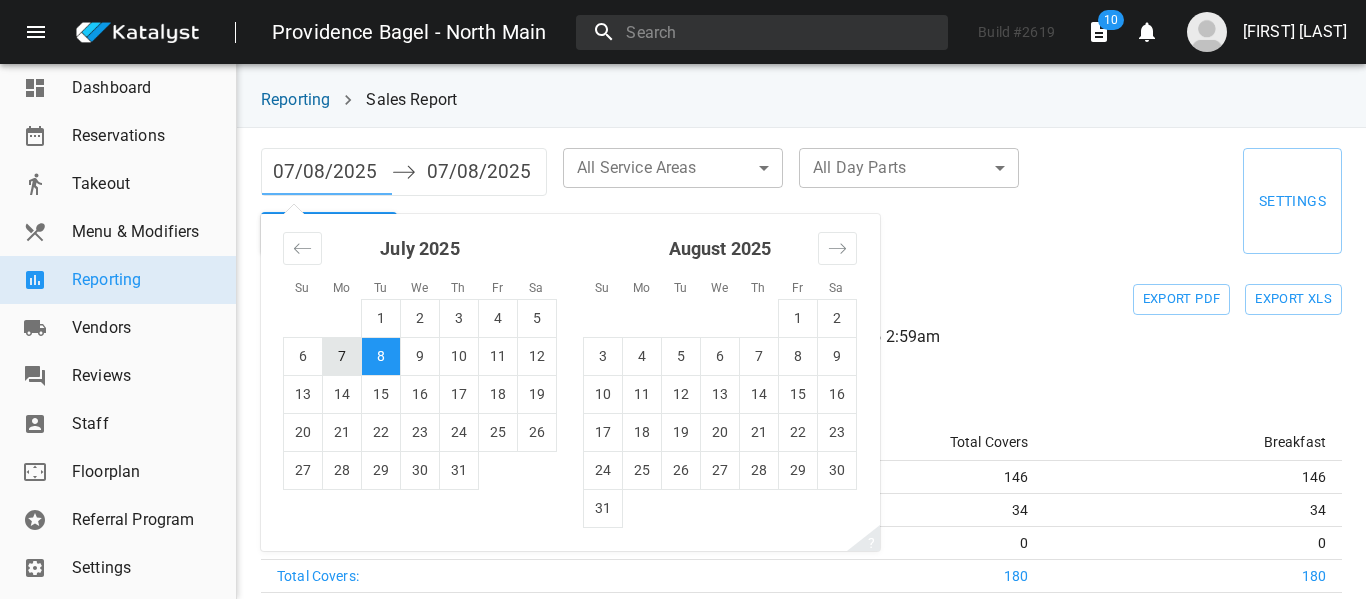 click on "7" at bounding box center (342, 356) 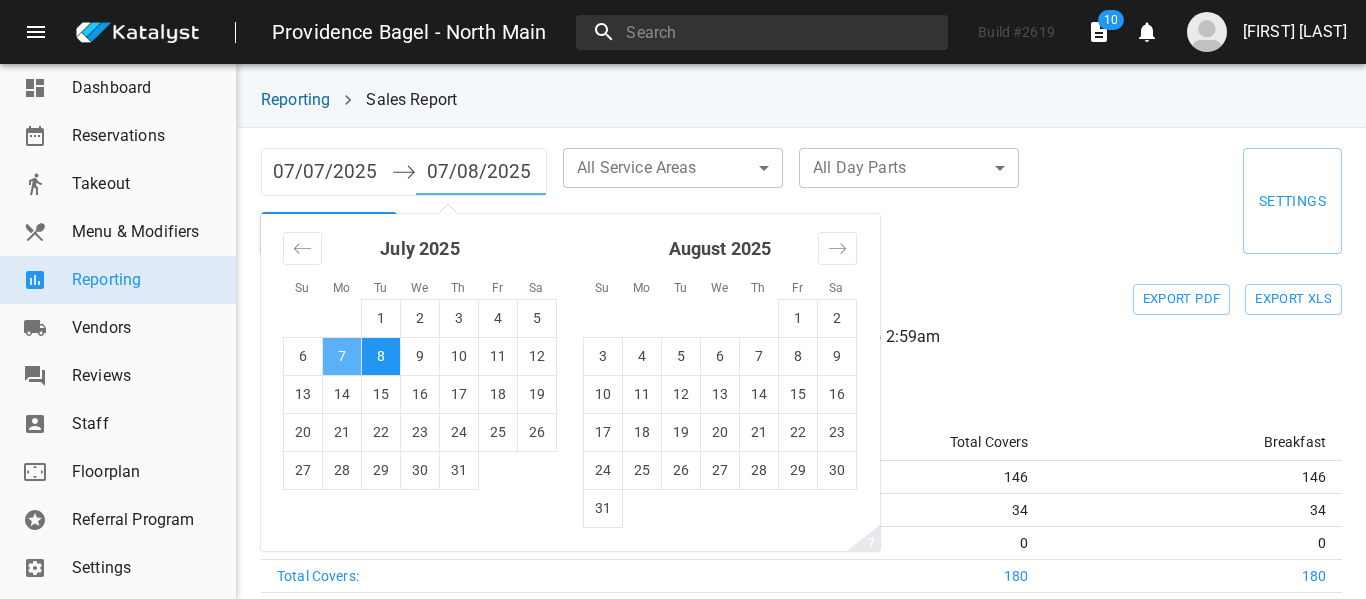 click on "7" at bounding box center (342, 356) 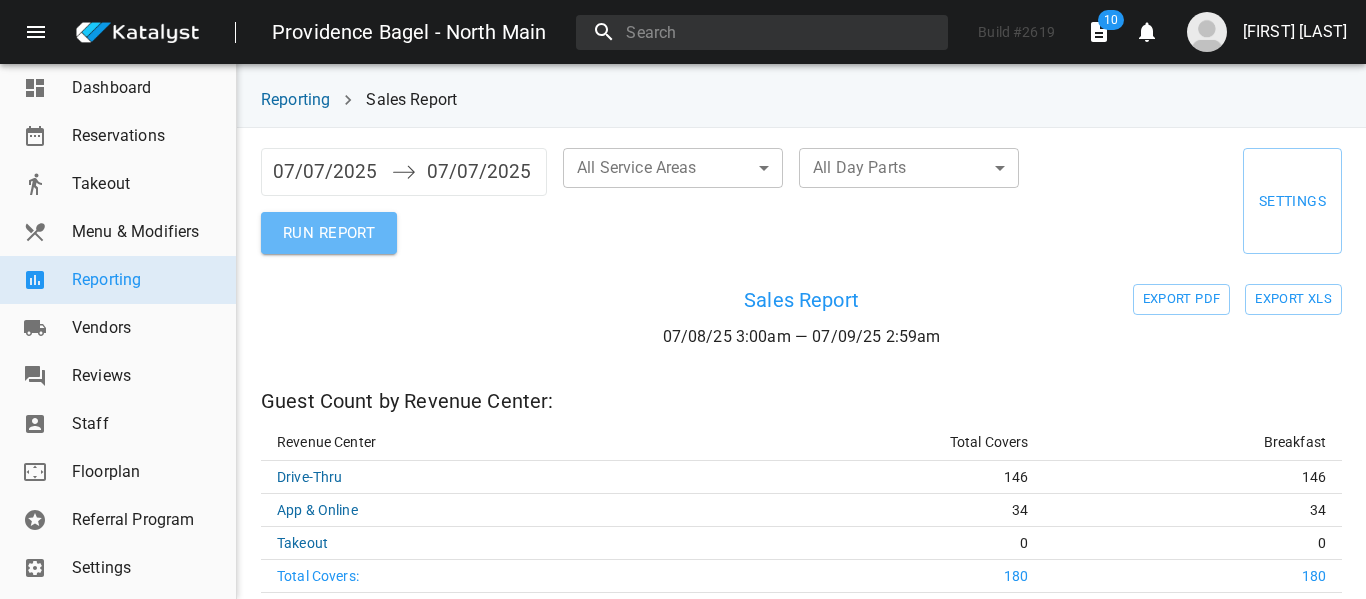 click on "RUN REPORT" at bounding box center [329, 233] 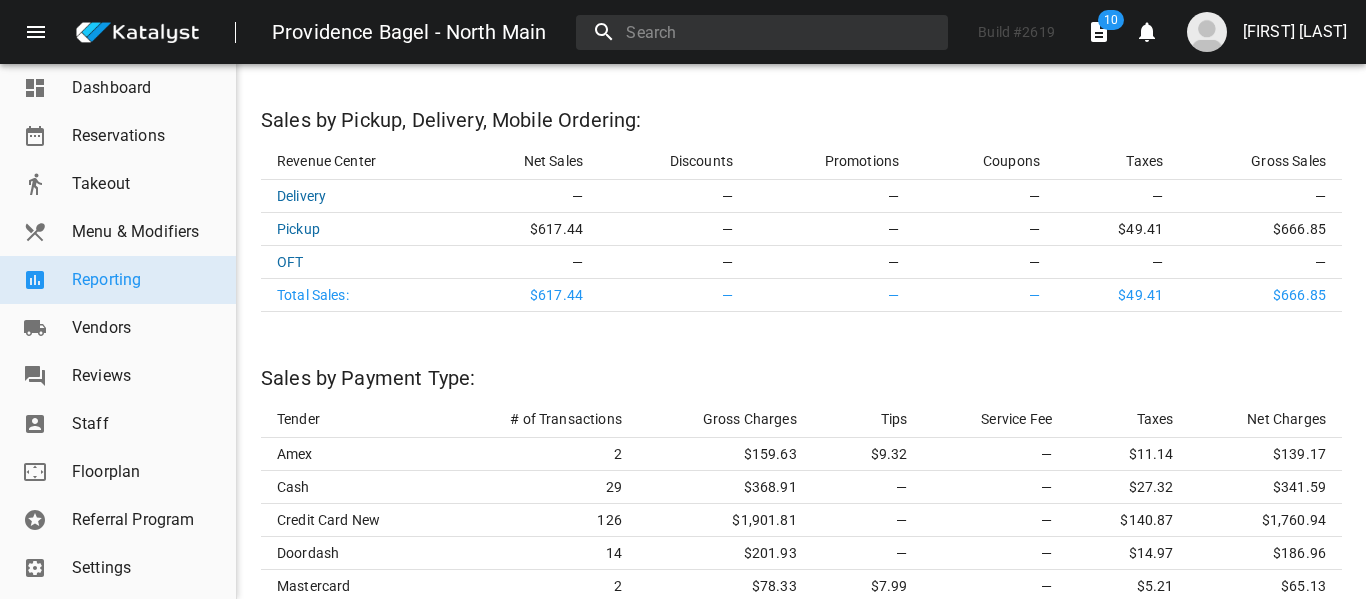 scroll, scrollTop: 2516, scrollLeft: 0, axis: vertical 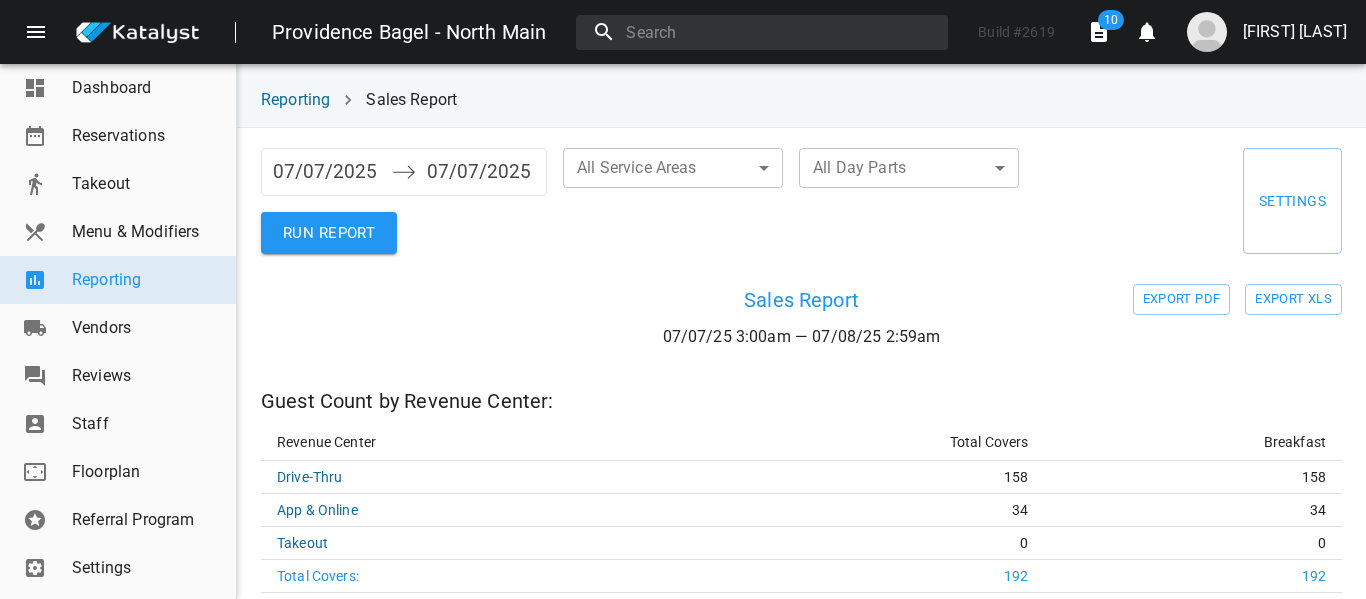 click on "07/07/2025" at bounding box center (327, 172) 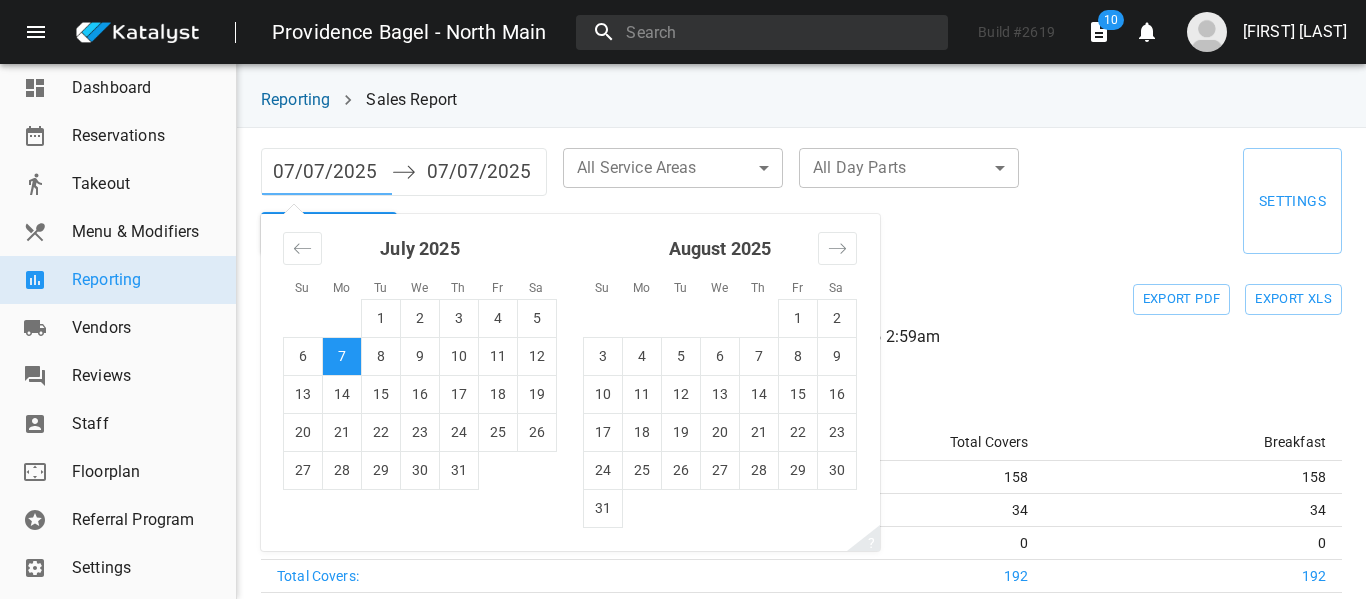 click on "07/07/2025" at bounding box center (327, 172) 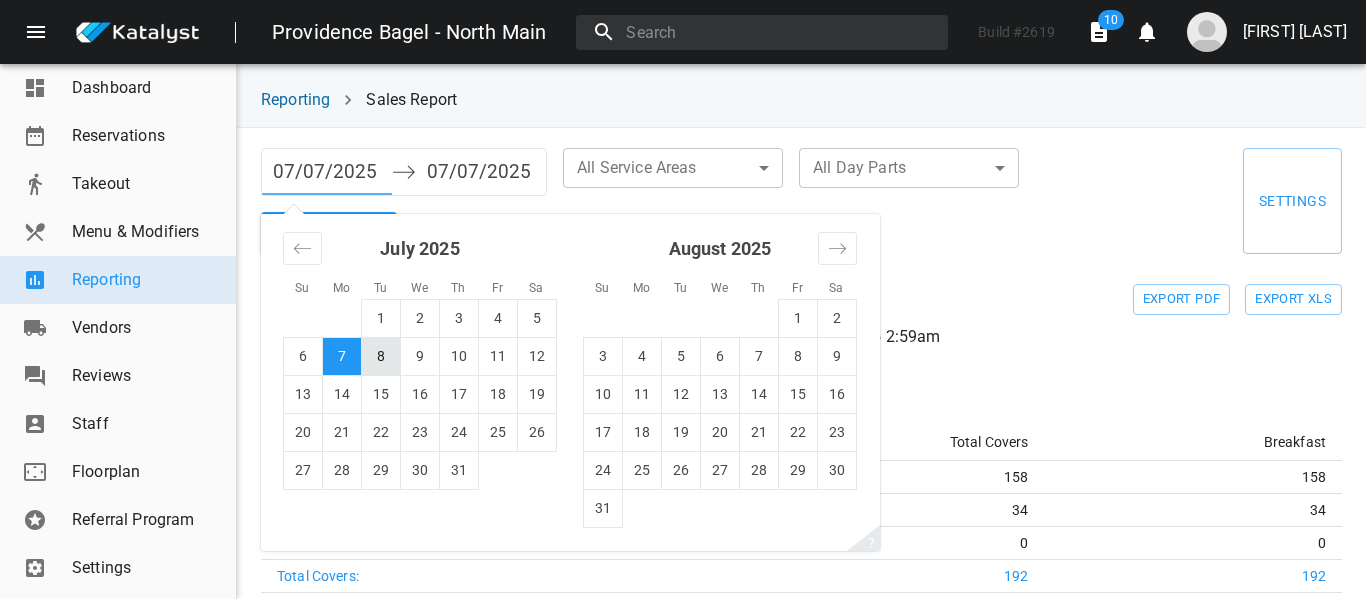 click on "8" at bounding box center [381, 356] 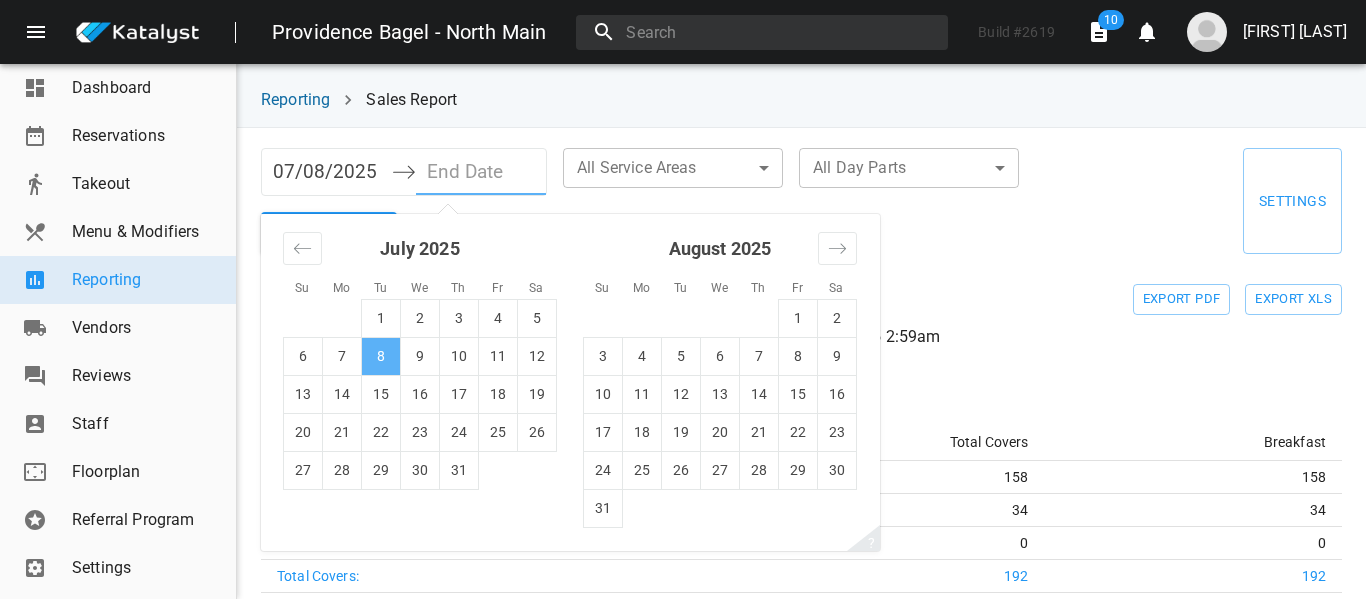 click on "8" at bounding box center [381, 356] 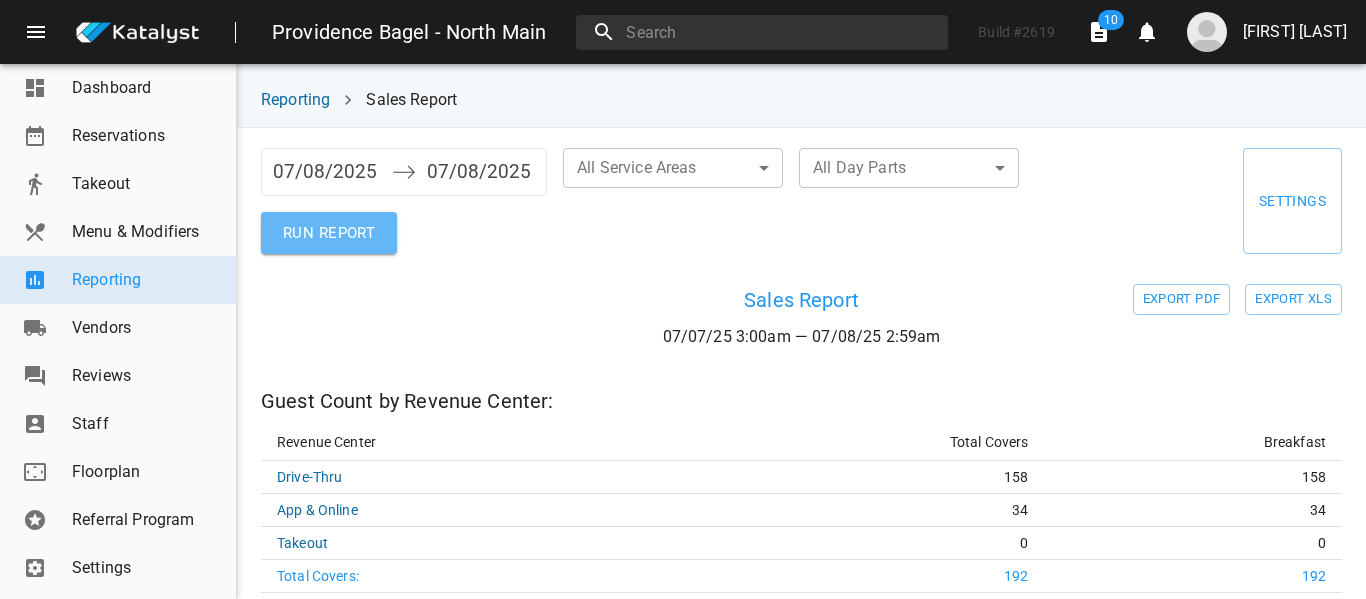 click on "RUN REPORT" at bounding box center (329, 233) 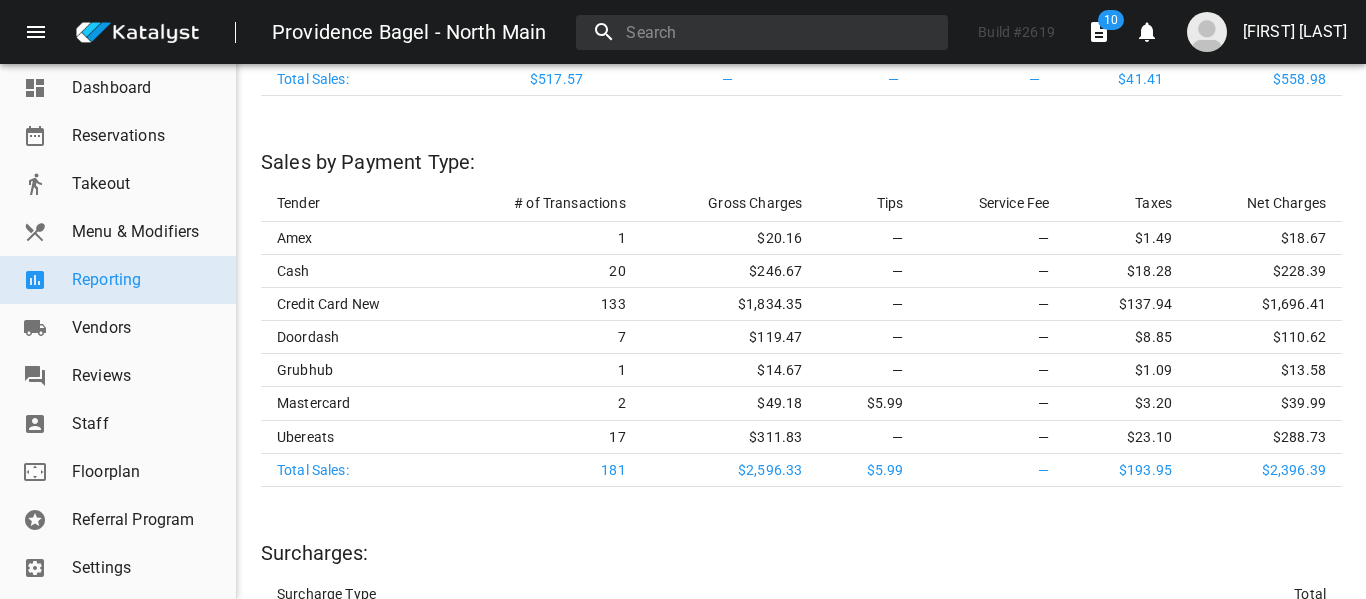 scroll, scrollTop: 2741, scrollLeft: 0, axis: vertical 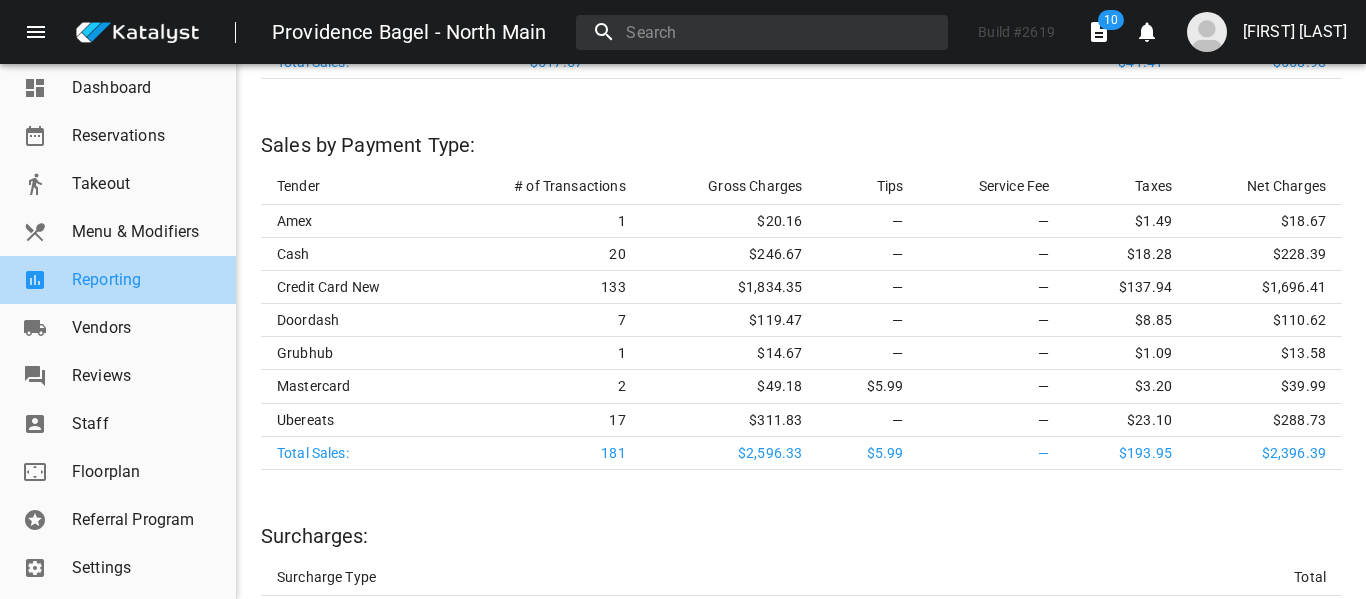 click on "Reporting" at bounding box center (146, 280) 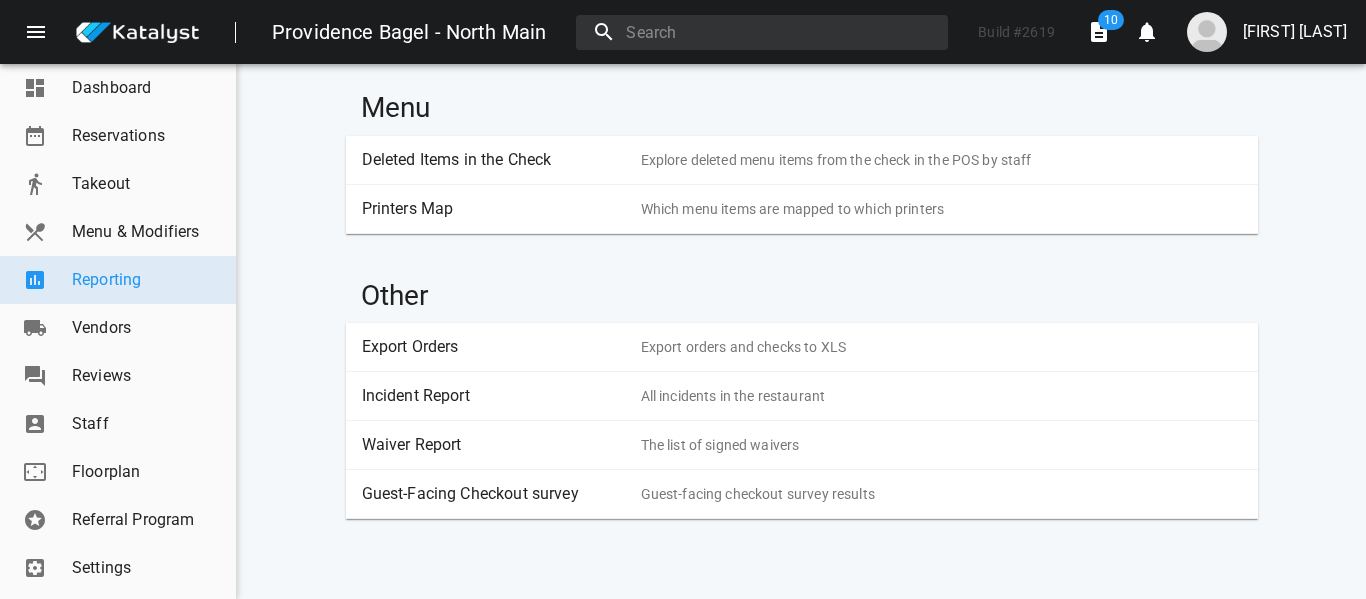 scroll, scrollTop: 2689, scrollLeft: 0, axis: vertical 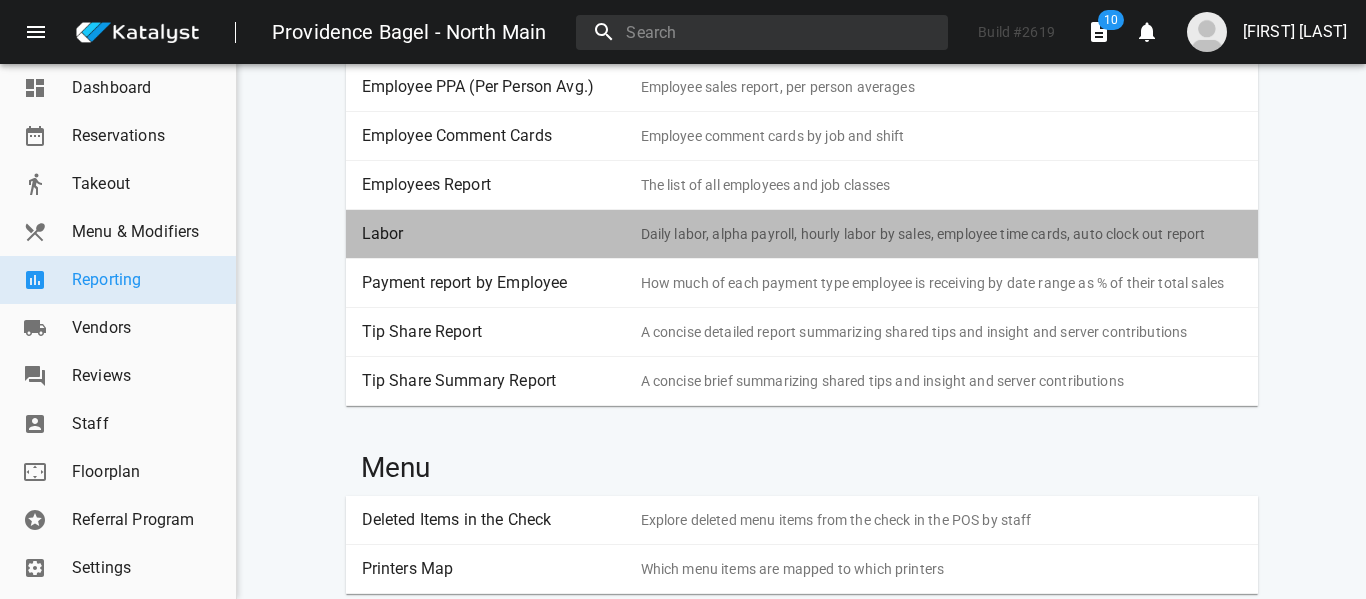 click on "Daily labor, alpha payroll, hourly labor by sales, employee time cards, auto clock out report" at bounding box center [941, 234] 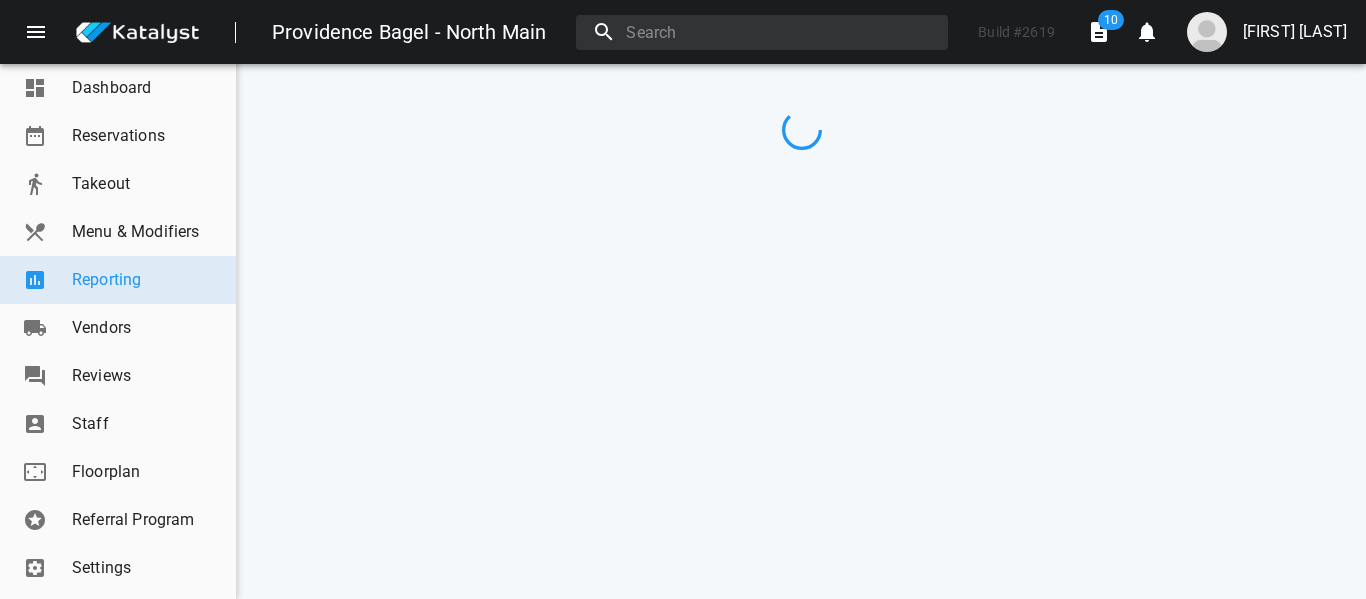scroll, scrollTop: 0, scrollLeft: 0, axis: both 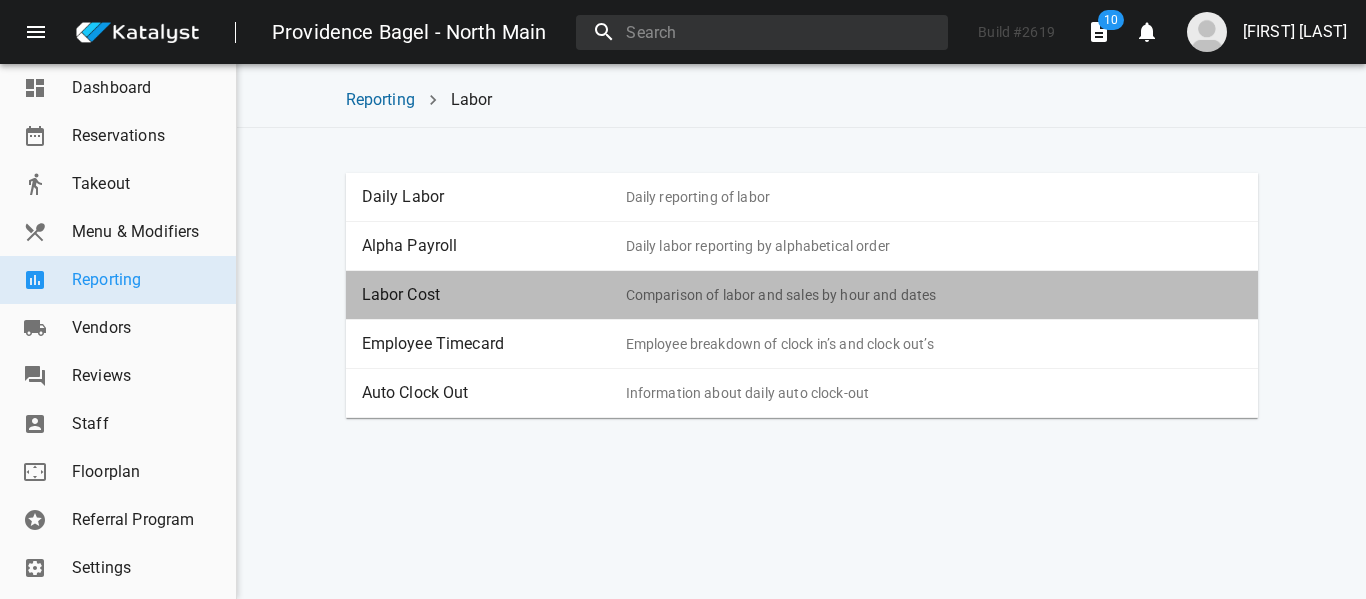 click on "Comparison of labor and sales by hour and dates" at bounding box center [934, 295] 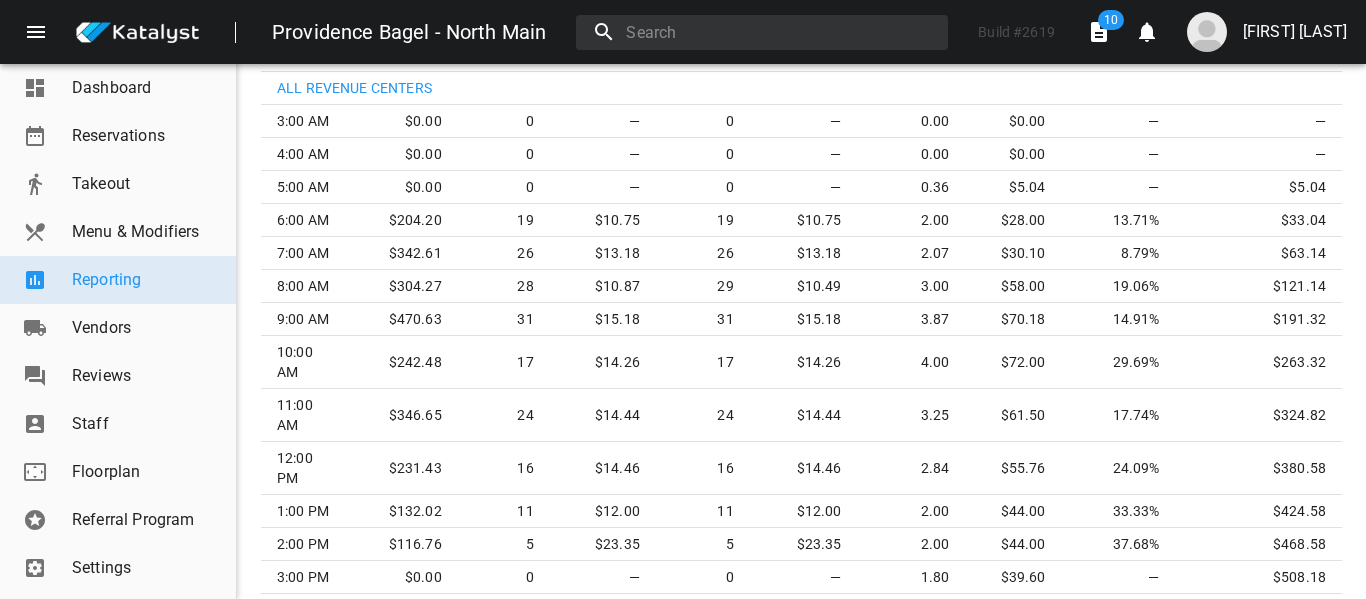 scroll, scrollTop: 720, scrollLeft: 0, axis: vertical 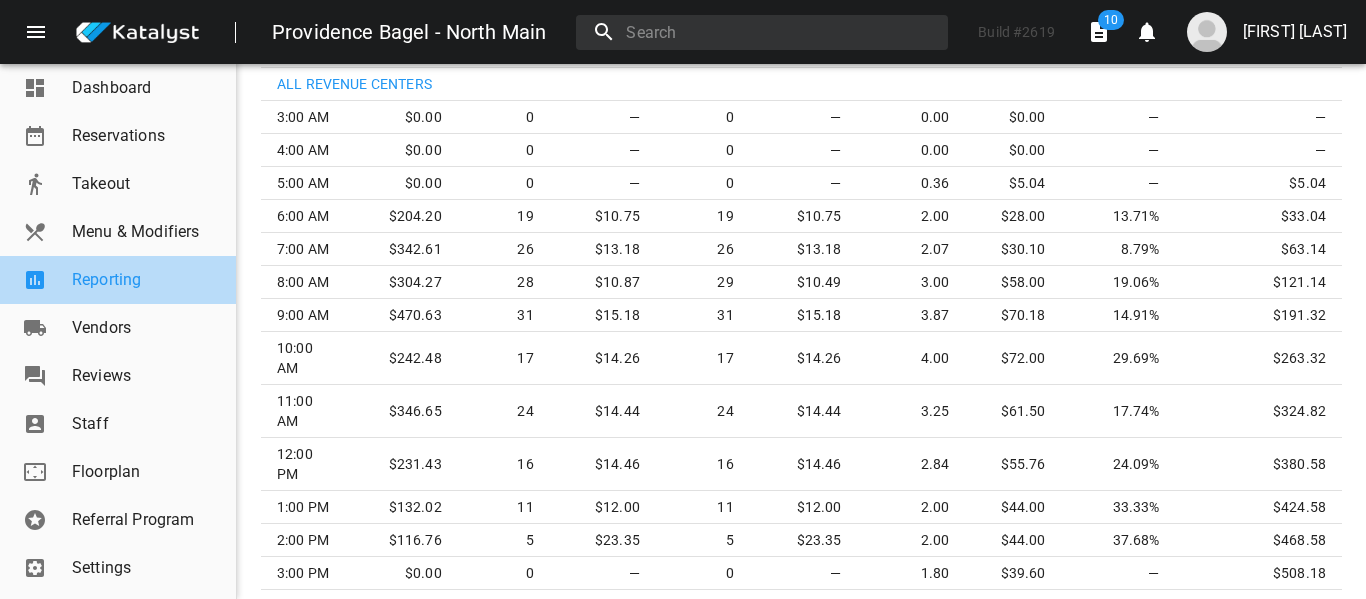 click on "Reporting" at bounding box center (146, 280) 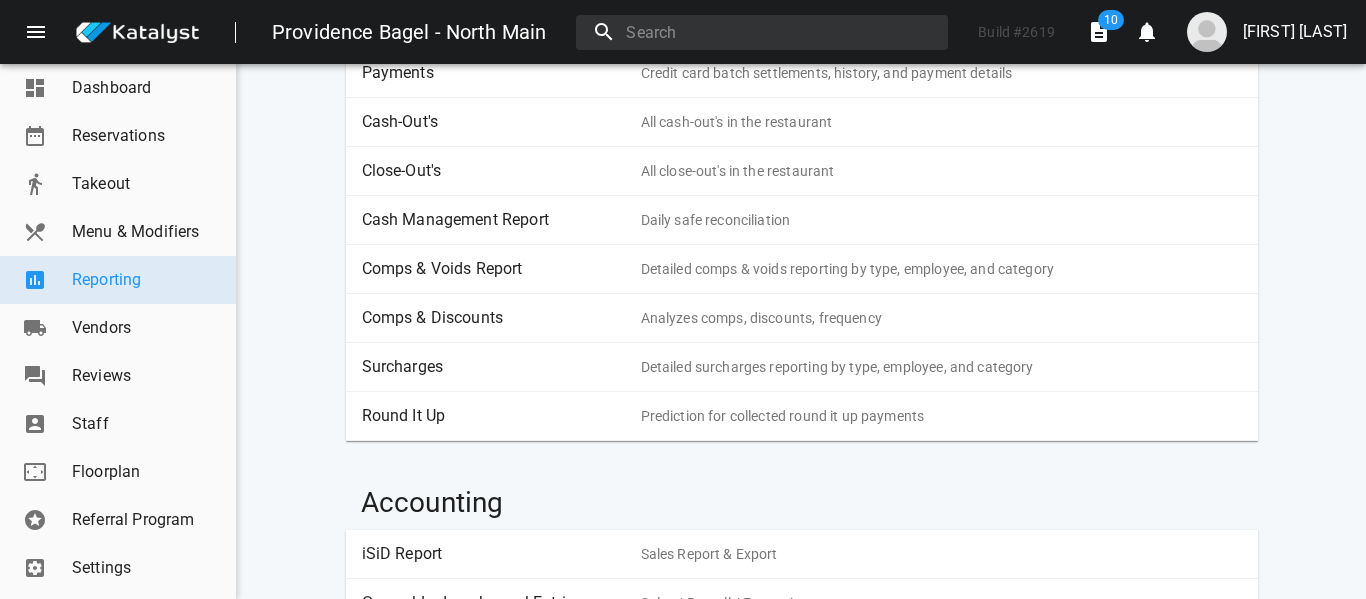 scroll, scrollTop: 2689, scrollLeft: 0, axis: vertical 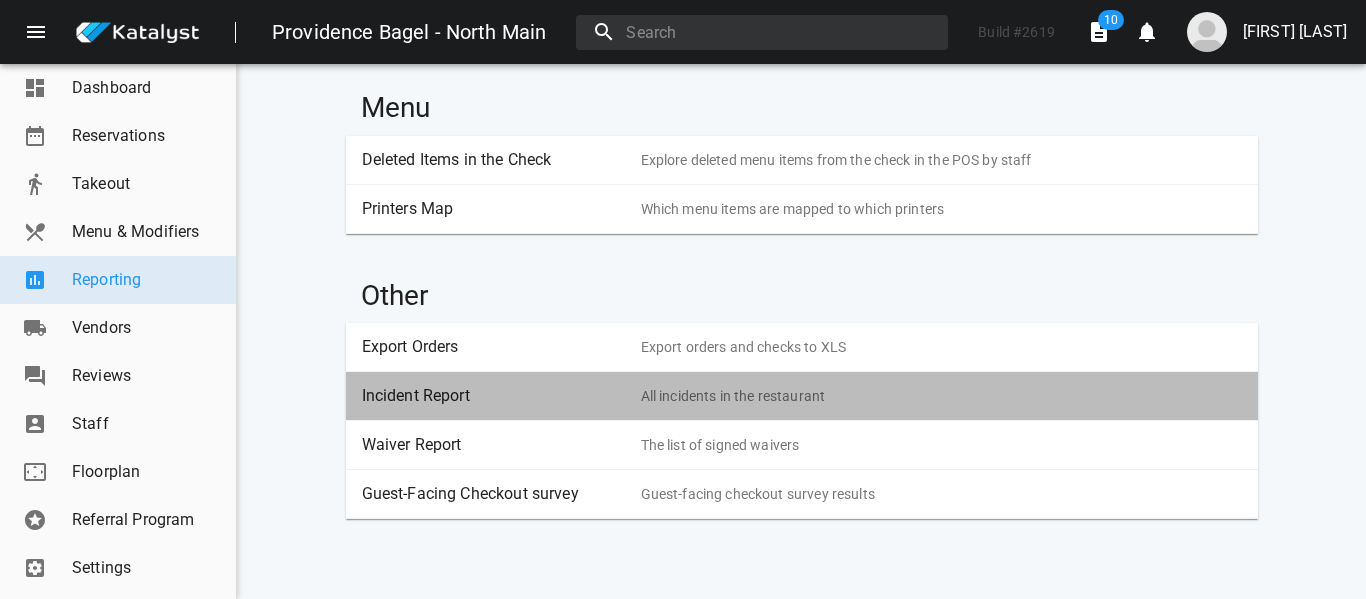 click on "Incident Report All incidents in the restaurant" at bounding box center [802, 396] 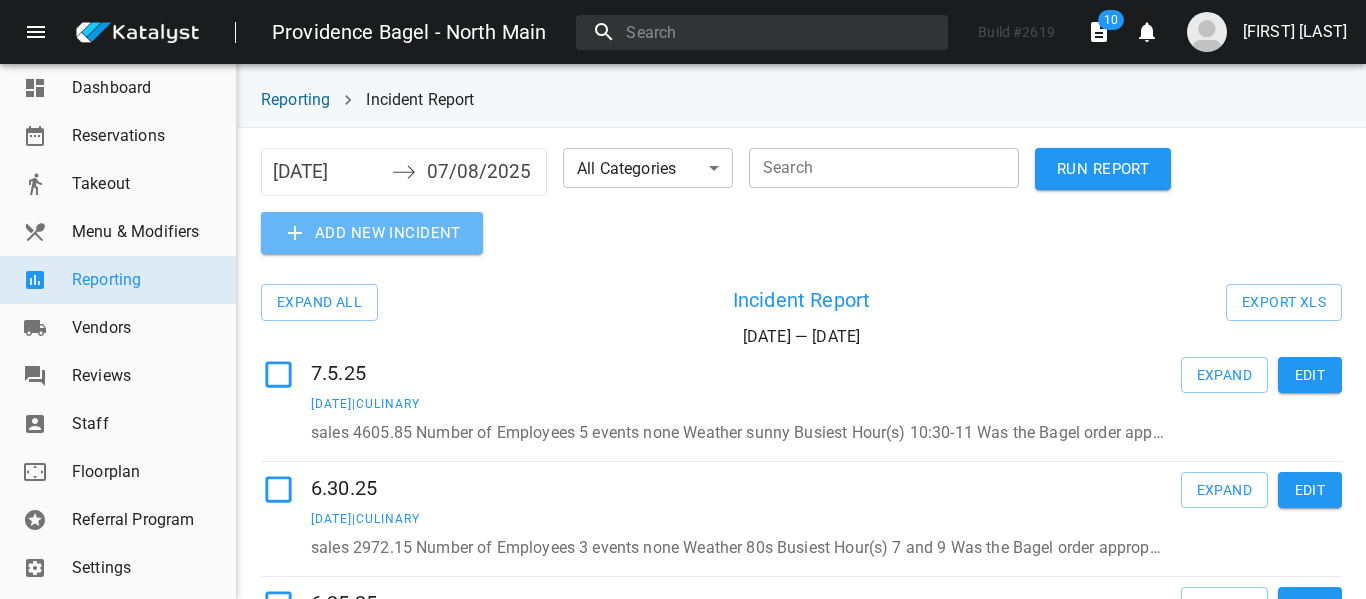click on "Add new incident" at bounding box center (1103, 169) 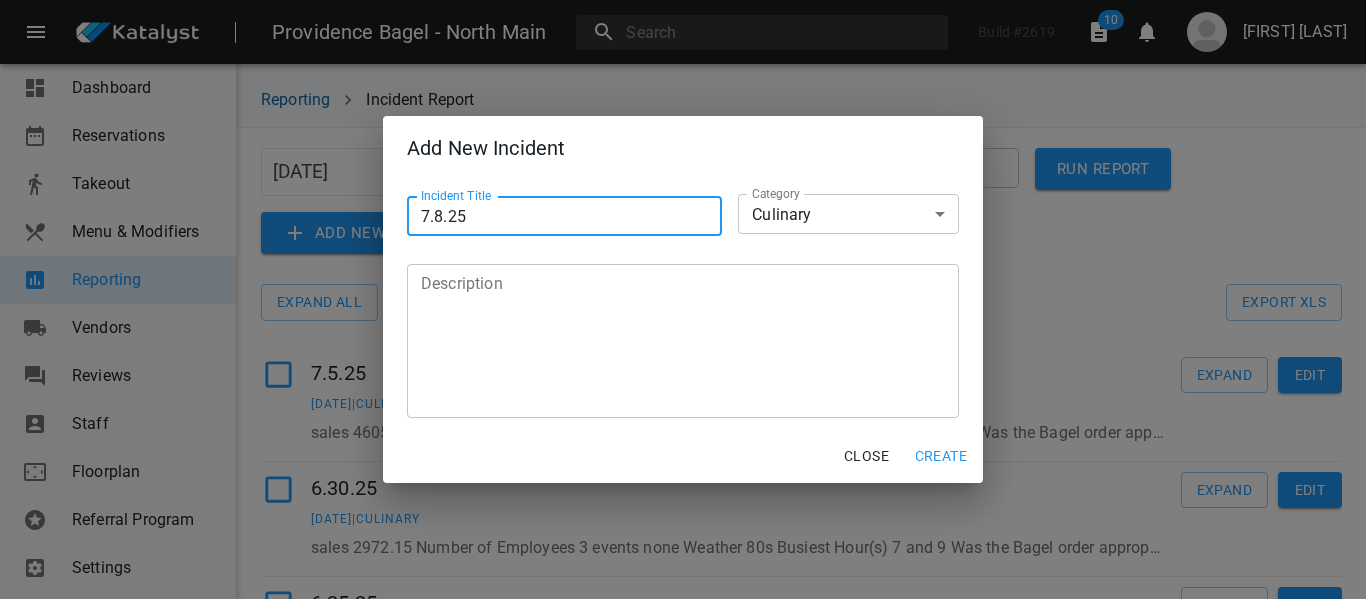 type on "7.8.25" 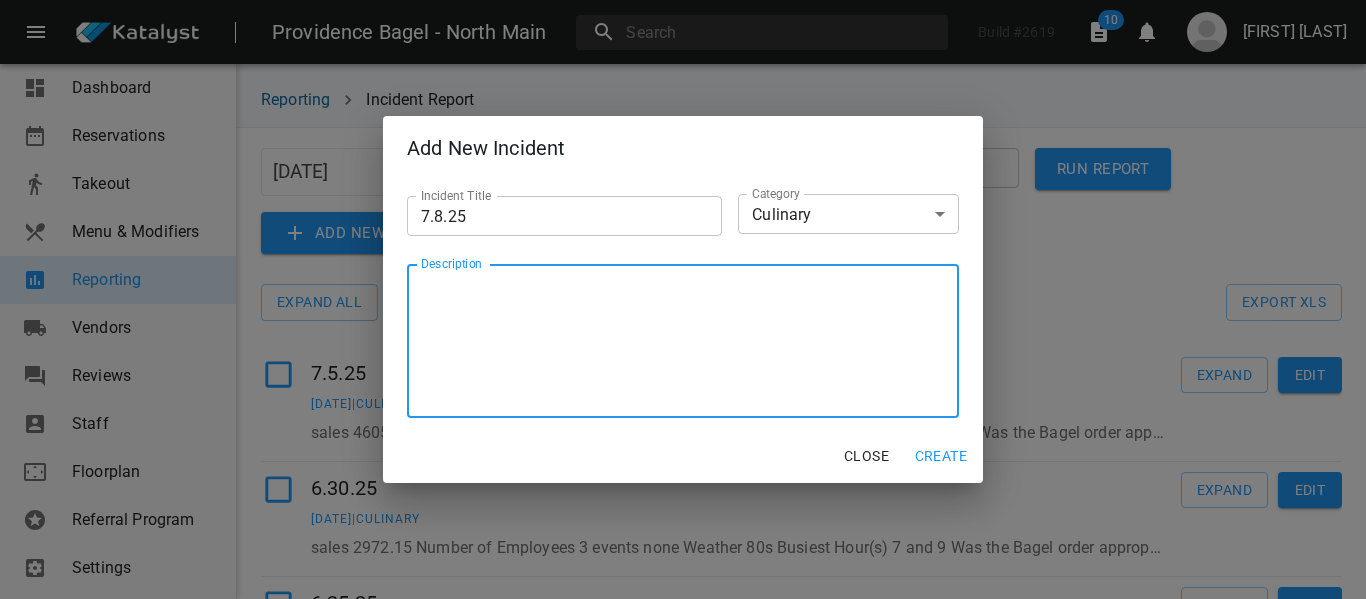 click on "Description" at bounding box center (683, 341) 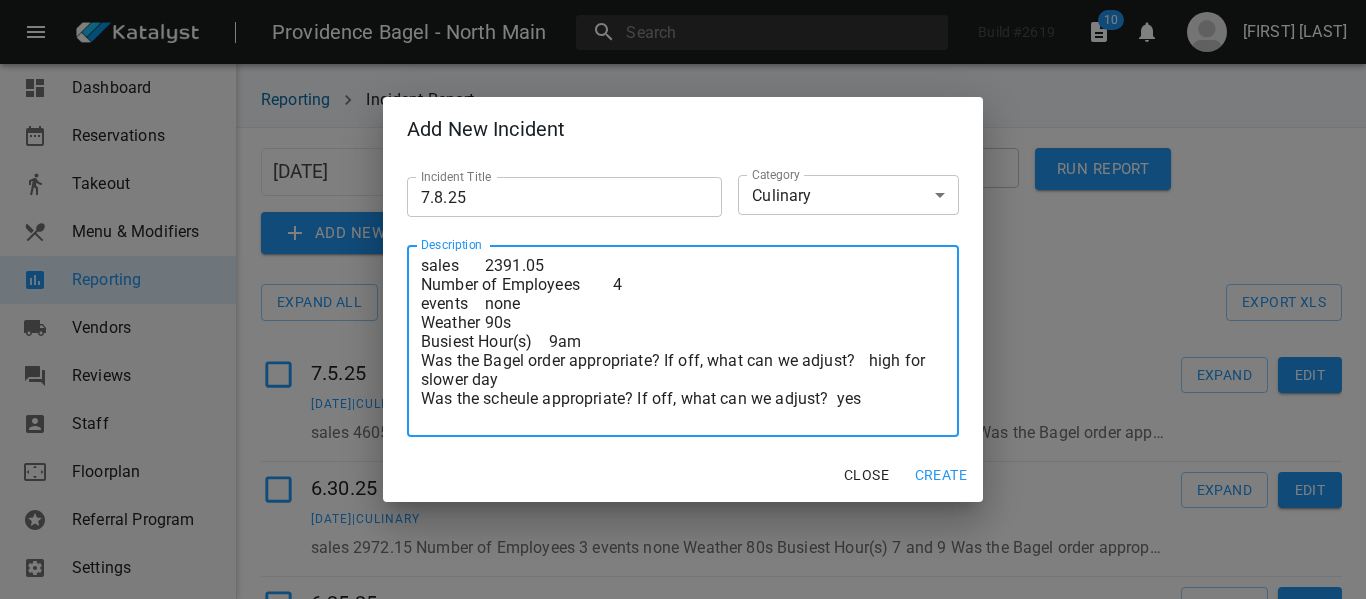 type on "sales	2391.05
Number of Employees	4
events	none
Weather	90s
Busiest Hour(s)	9am
Was the Bagel order appropriate? If off, what can we adjust?	high for slower day
Was the scheule appropriate? If off, what can we adjust?	yes" 